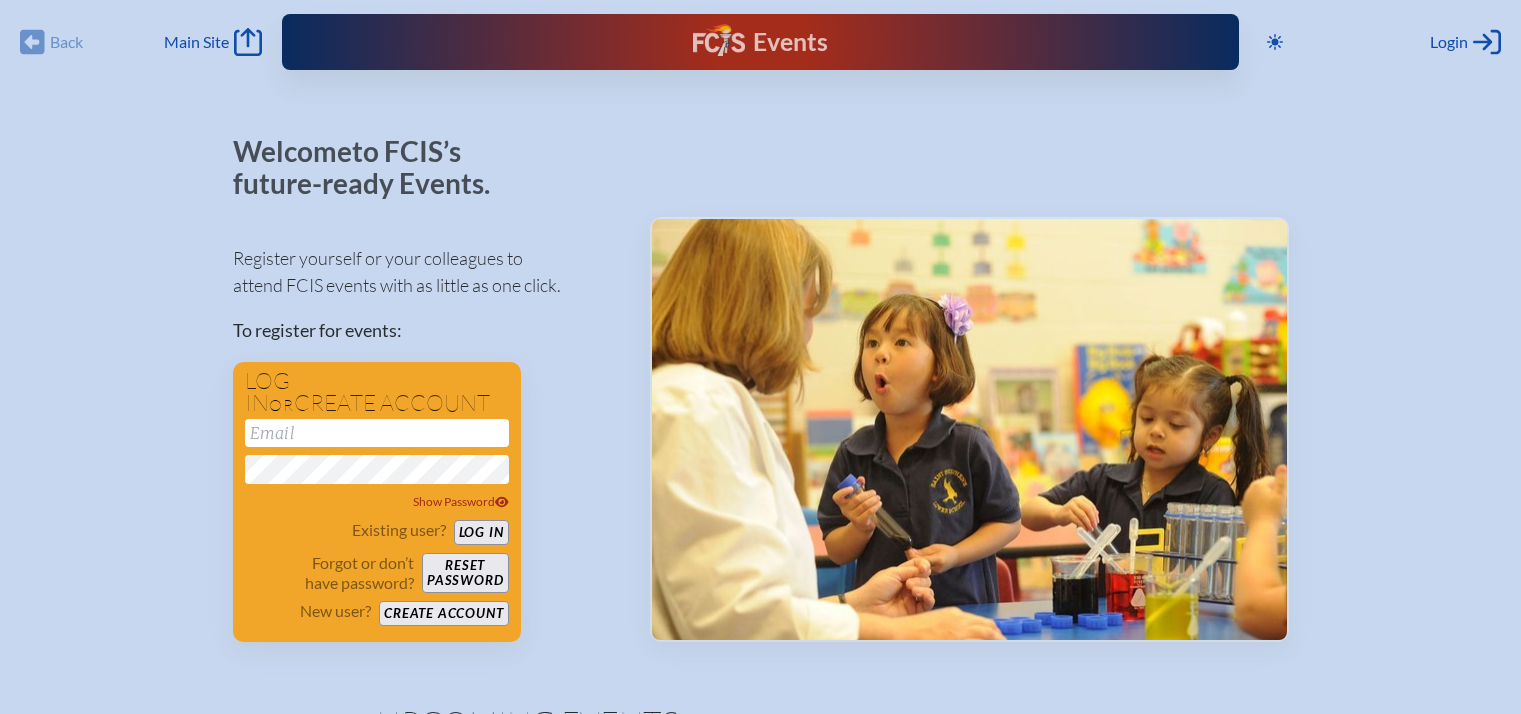 scroll, scrollTop: 0, scrollLeft: 0, axis: both 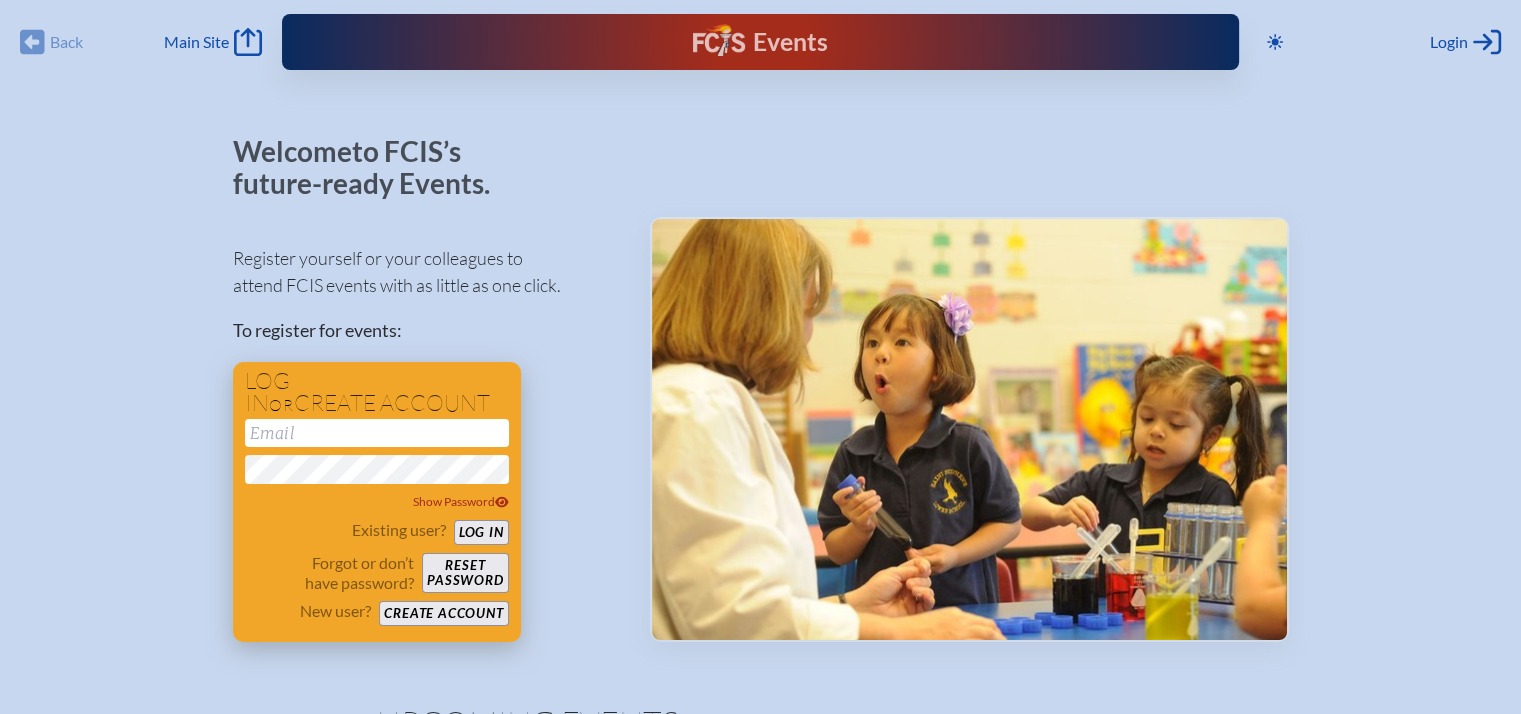 type on "[EMAIL_ADDRESS][DOMAIN_NAME]" 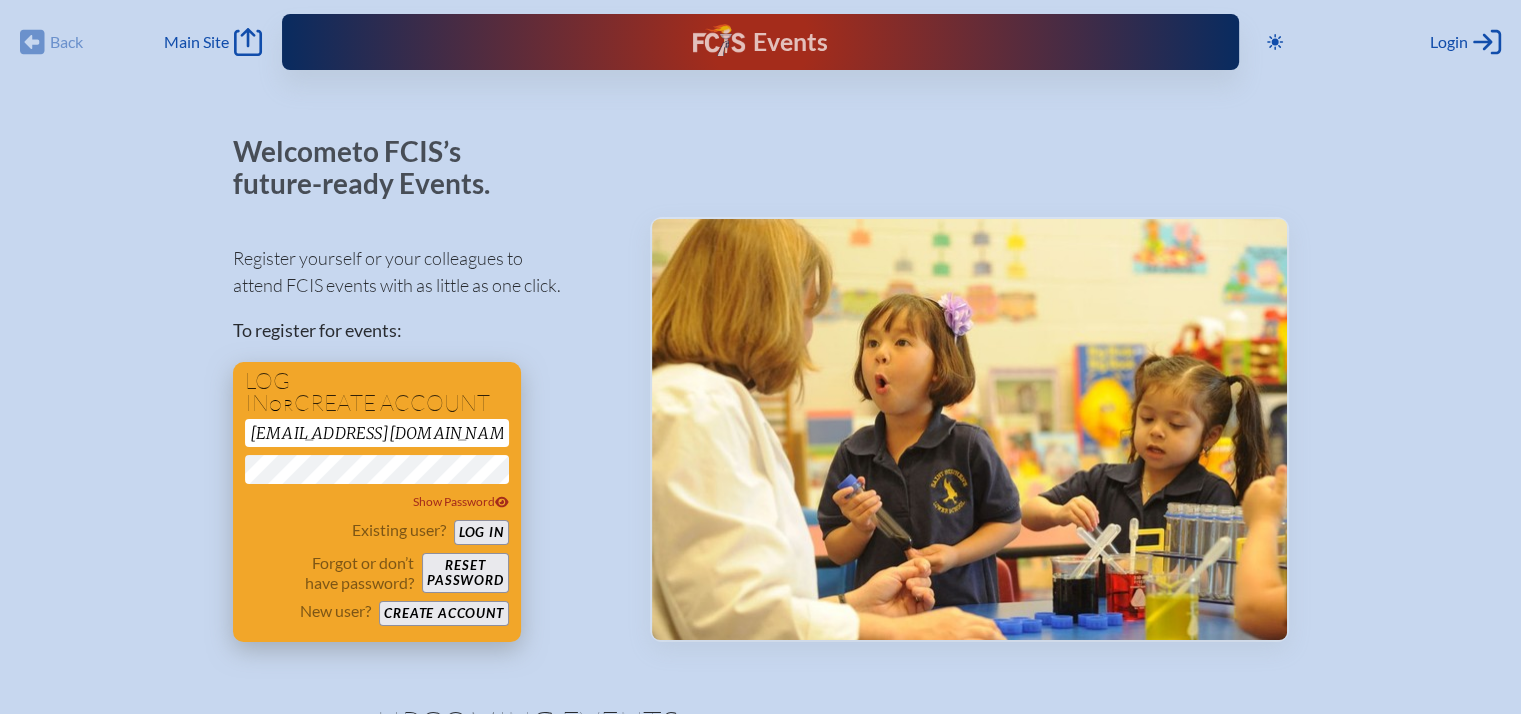 click on "Log in" at bounding box center [481, 532] 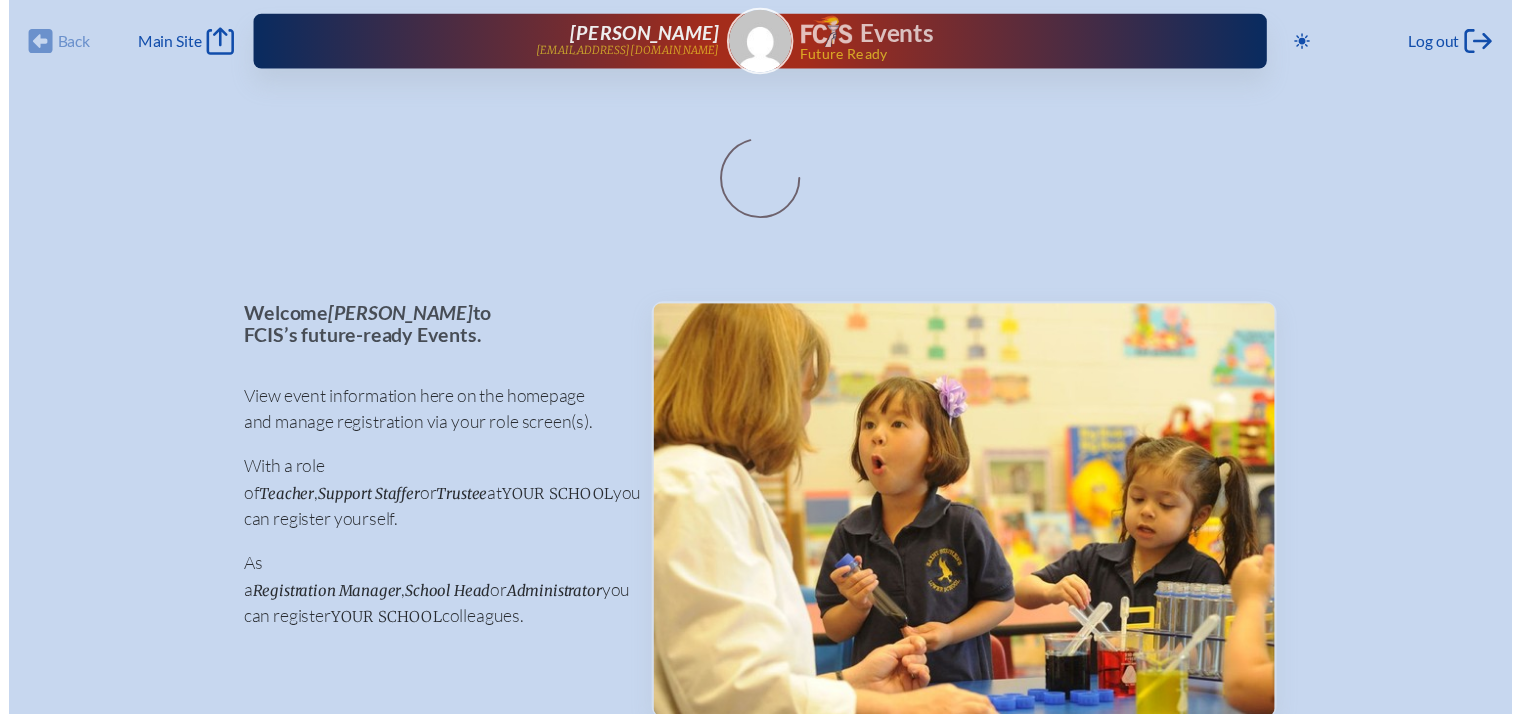 scroll, scrollTop: 0, scrollLeft: 0, axis: both 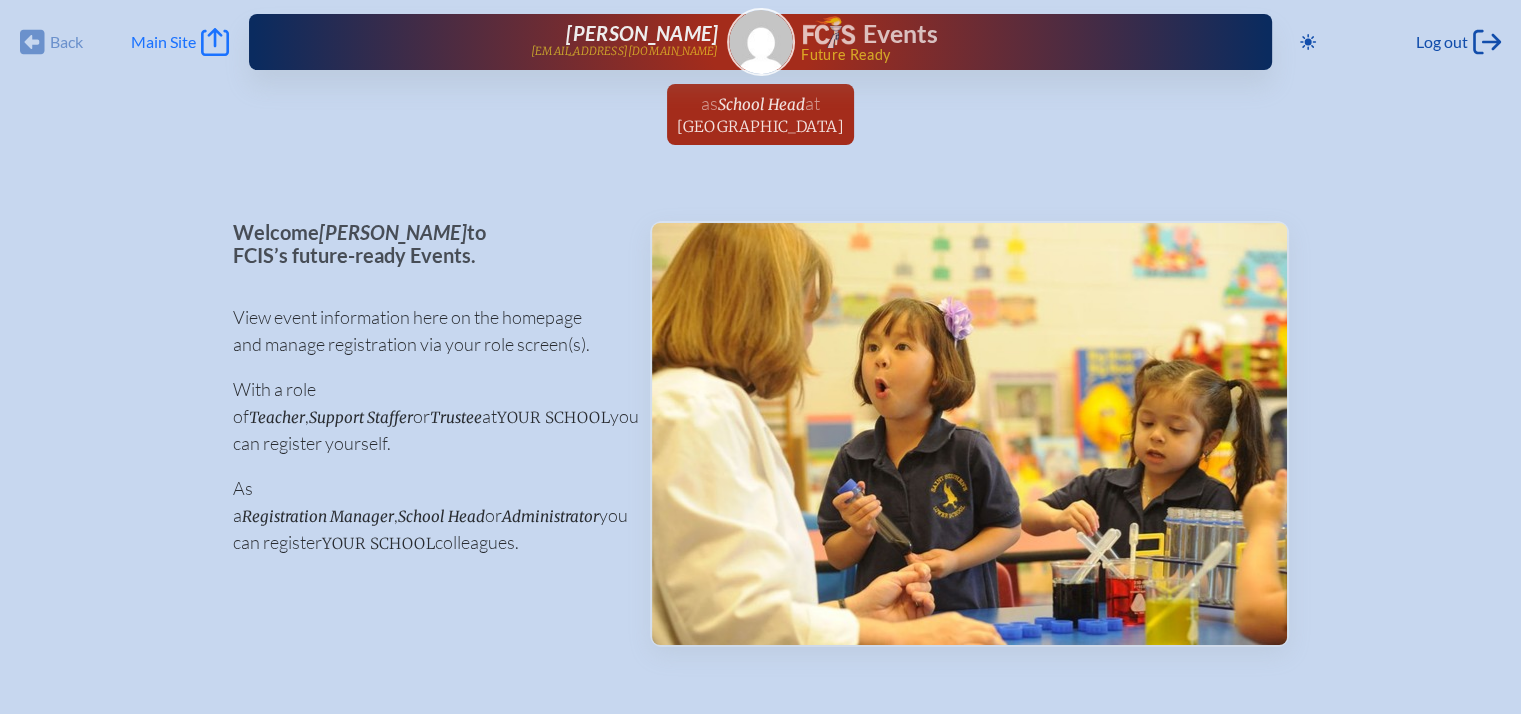 click on "Main Site" at bounding box center [163, 42] 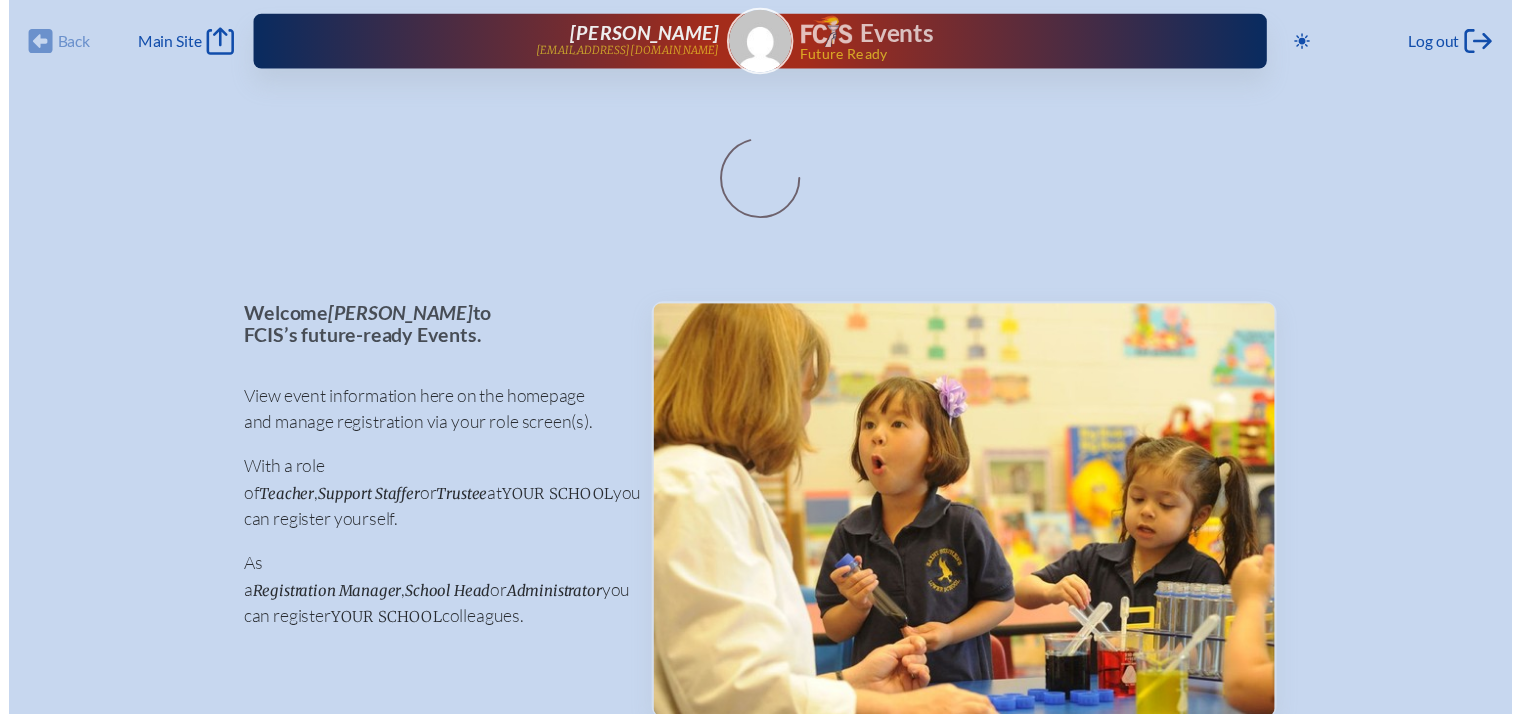 scroll, scrollTop: 0, scrollLeft: 0, axis: both 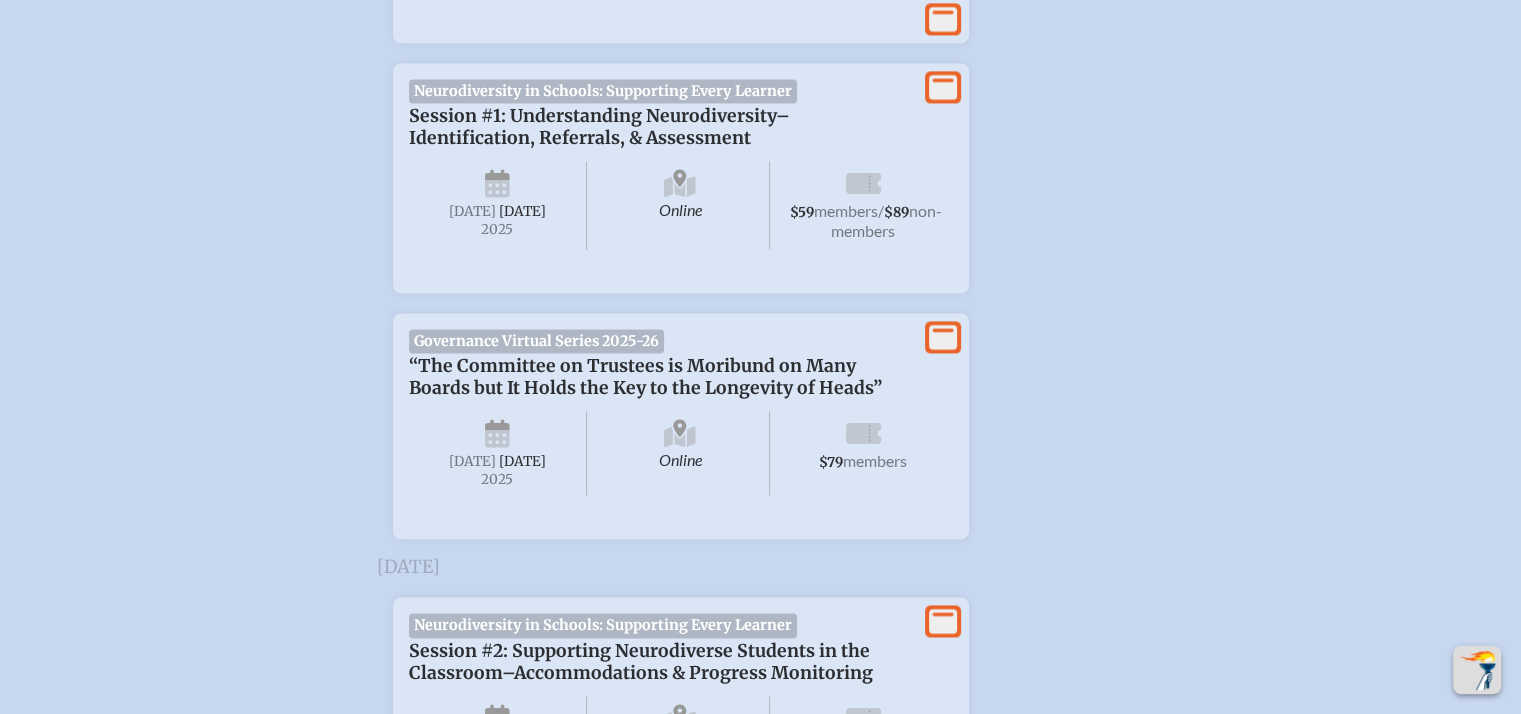 click 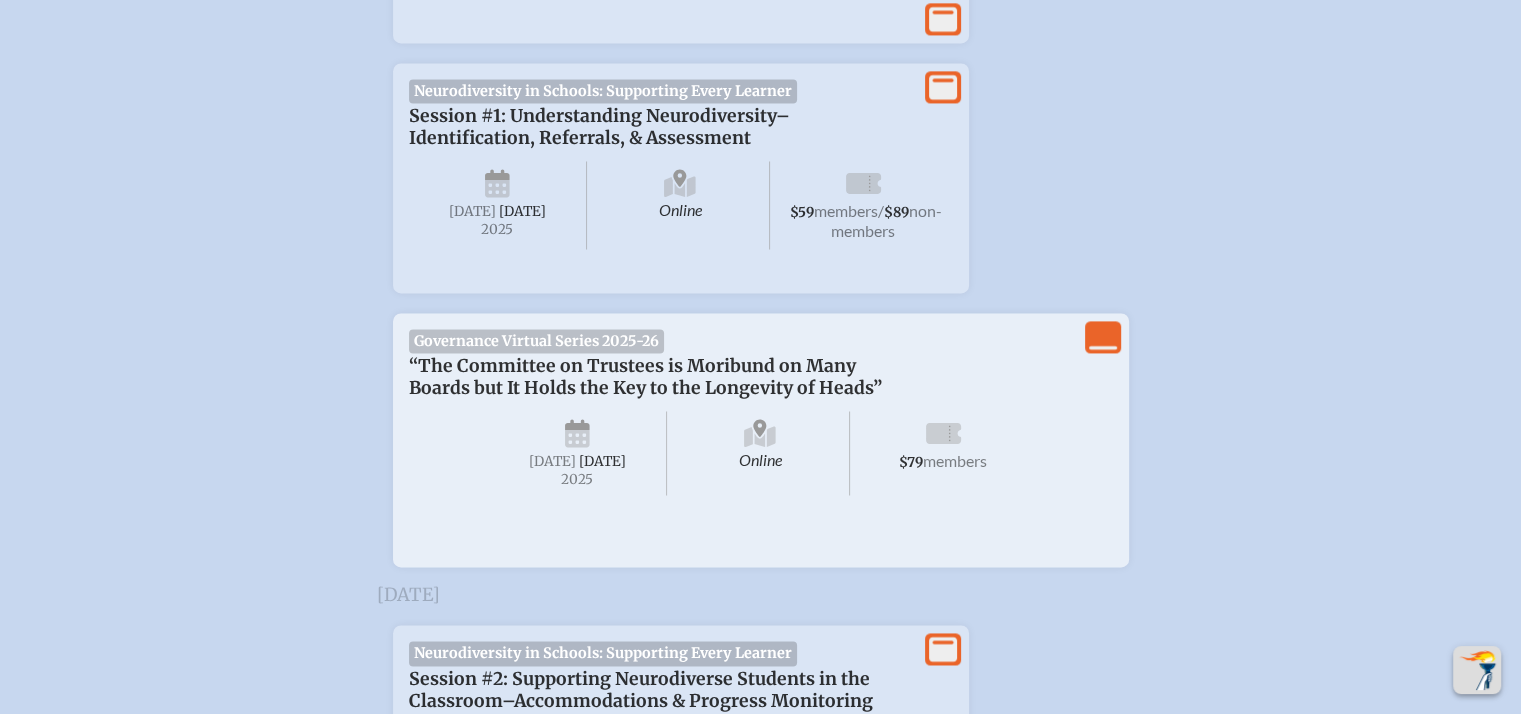 drag, startPoint x: 1520, startPoint y: 366, endPoint x: 1520, endPoint y: 386, distance: 20 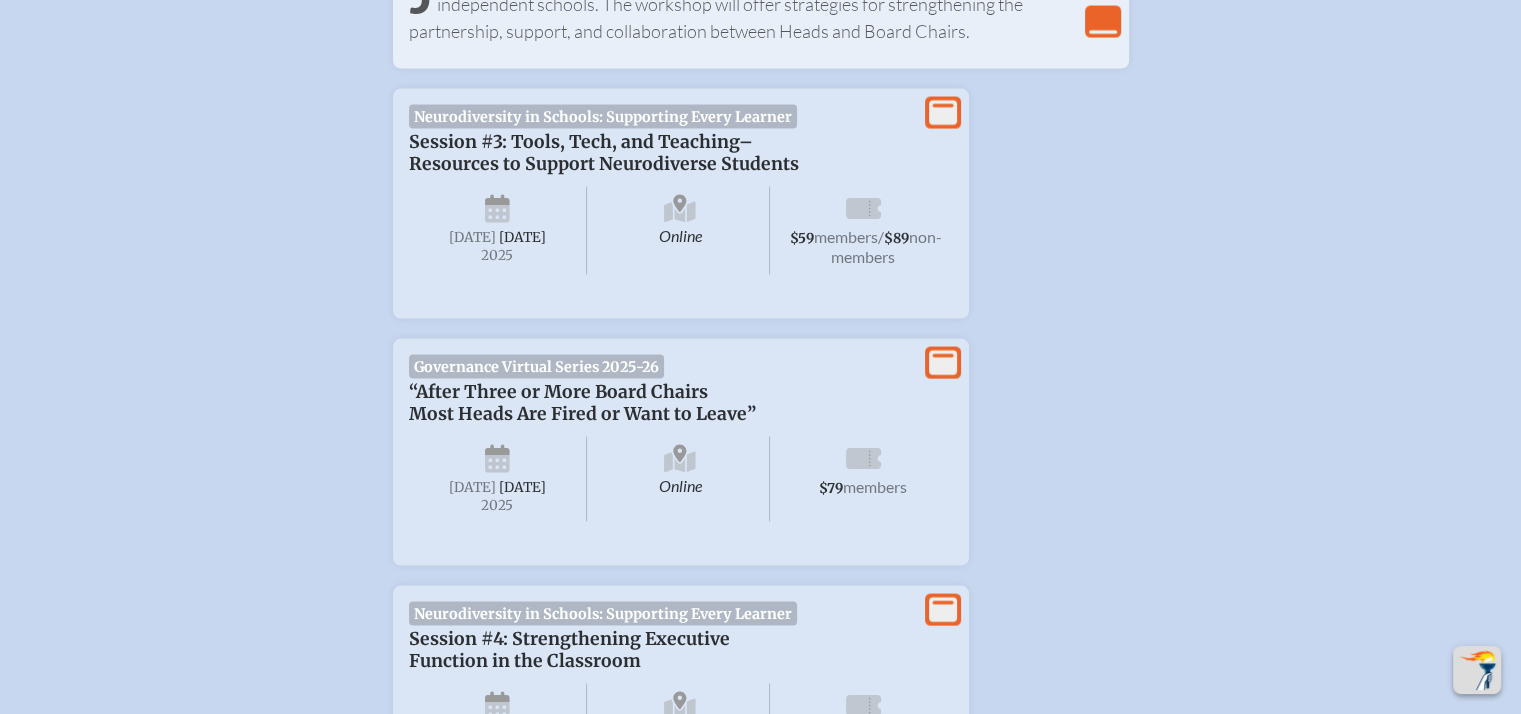 scroll, scrollTop: 4031, scrollLeft: 0, axis: vertical 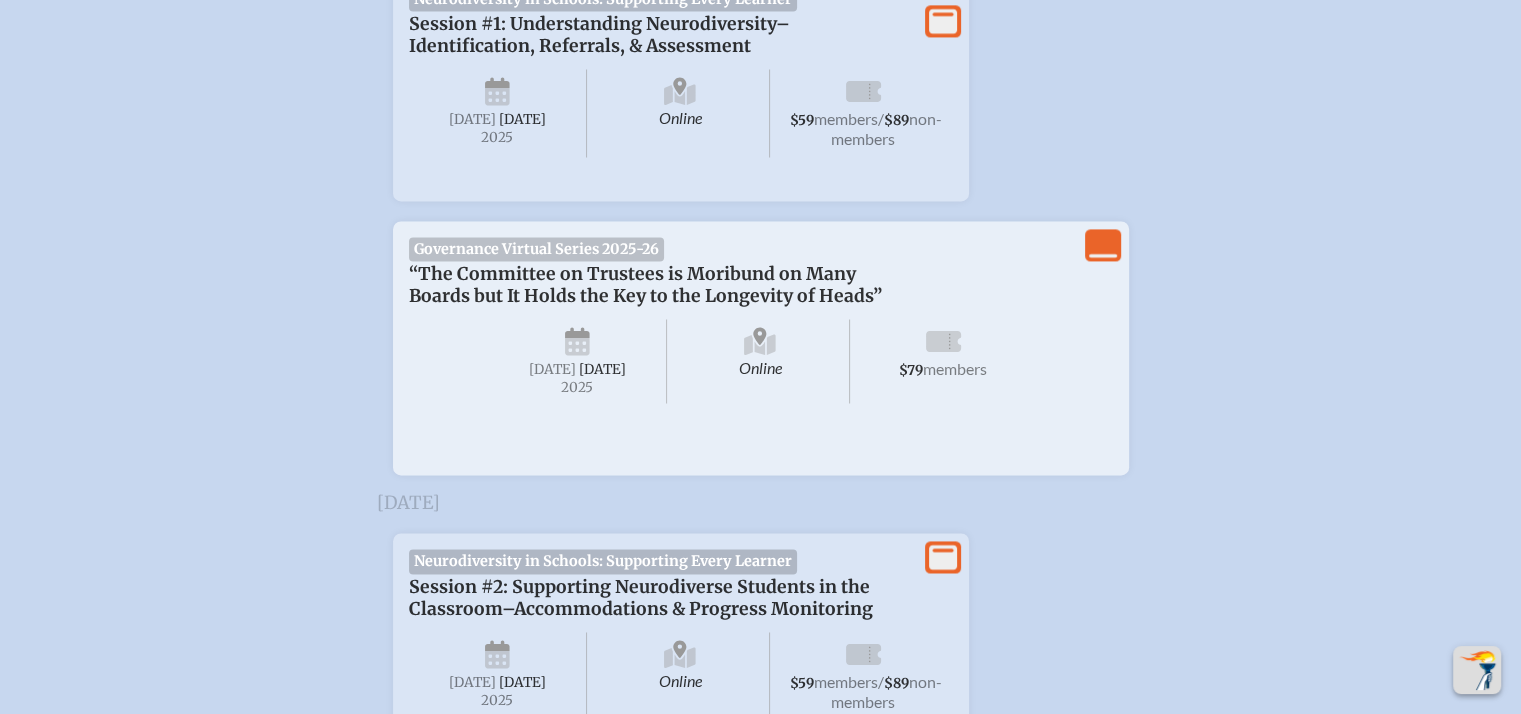 click on "View Less" 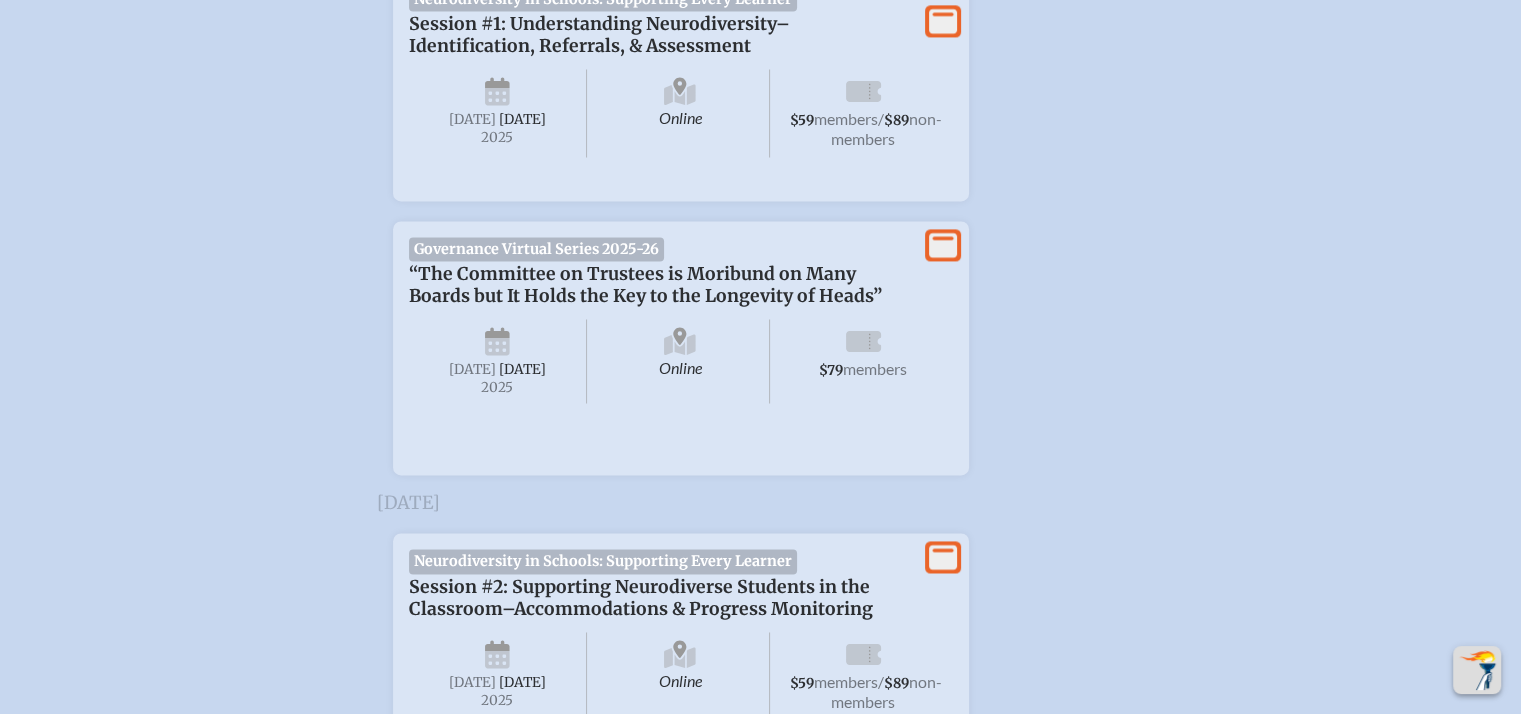 scroll, scrollTop: 3028, scrollLeft: 0, axis: vertical 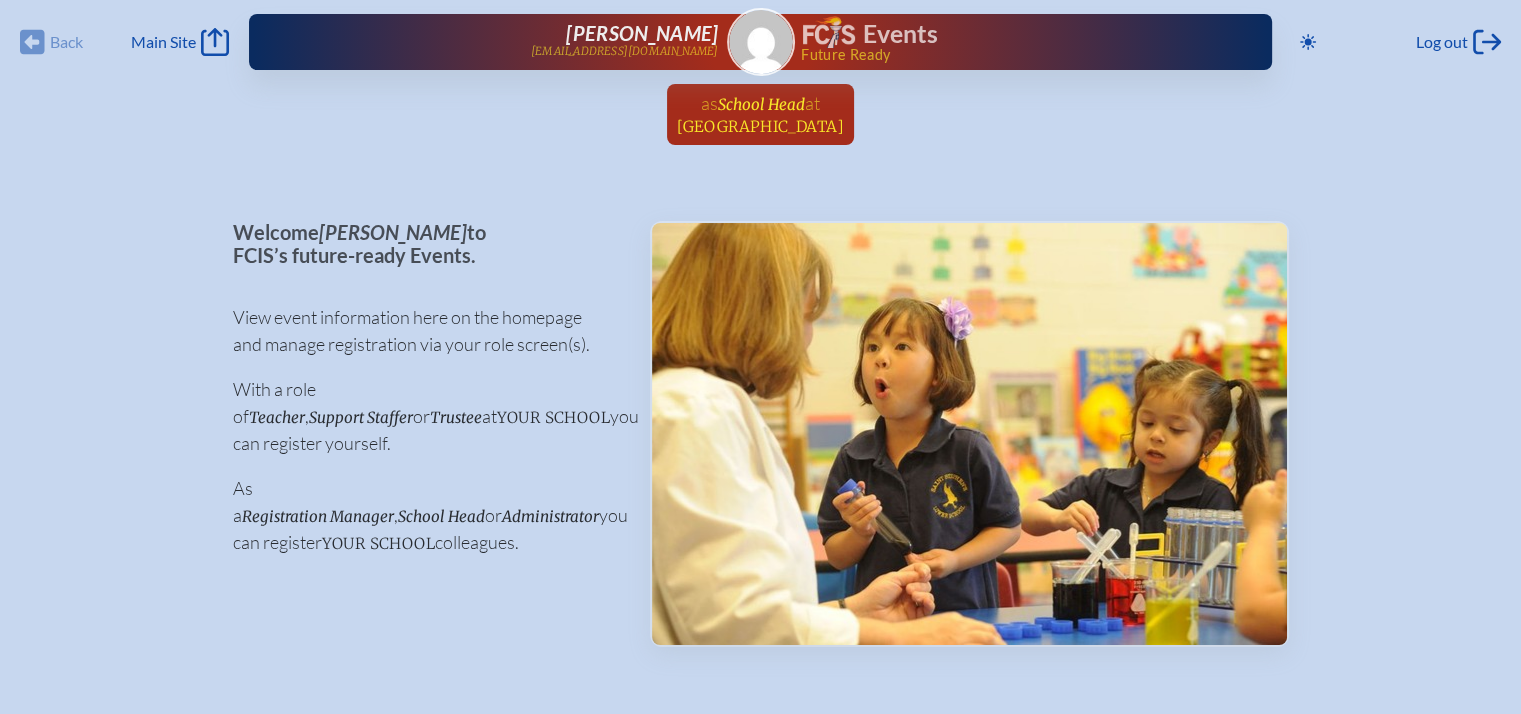 click on "at  Saint Stephen’s Episcopal School" at bounding box center [760, 114] 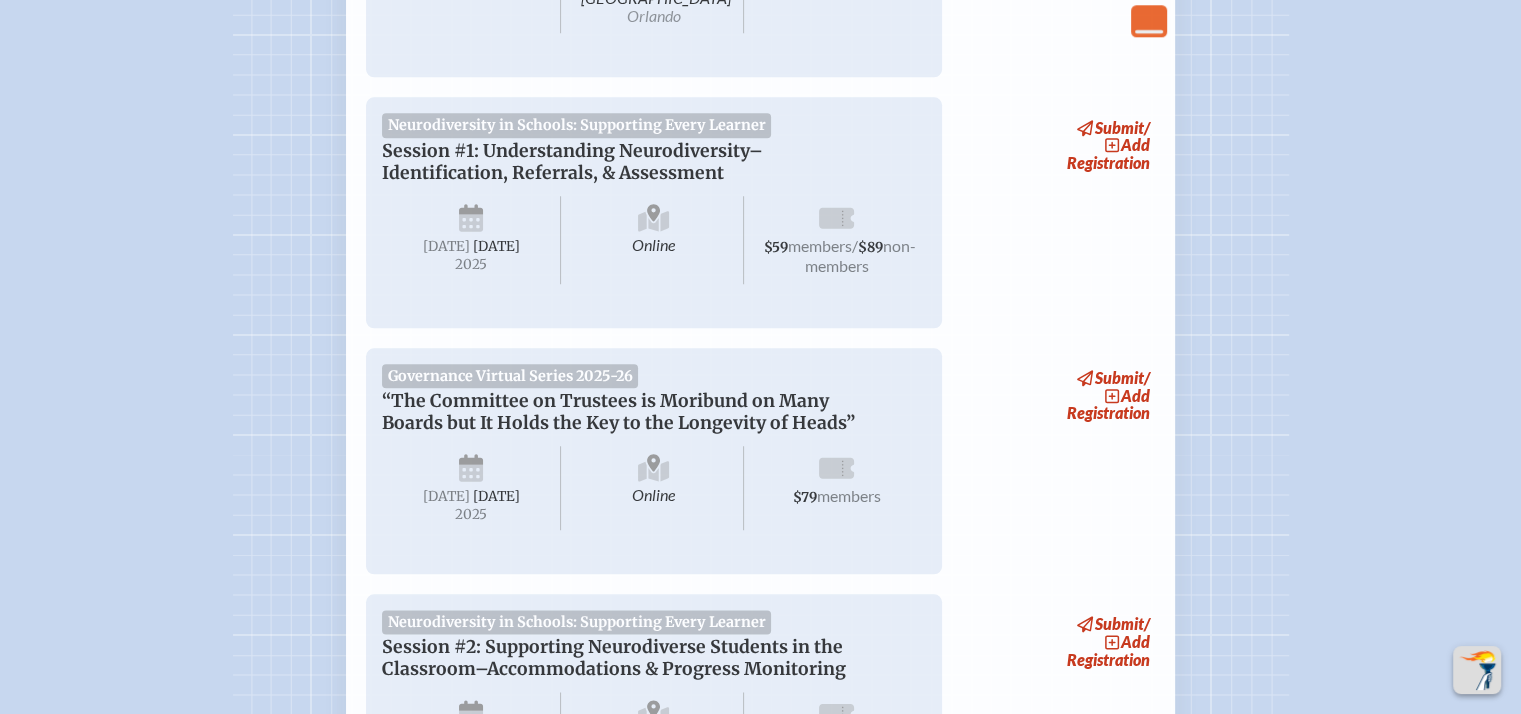 scroll, scrollTop: 2252, scrollLeft: 0, axis: vertical 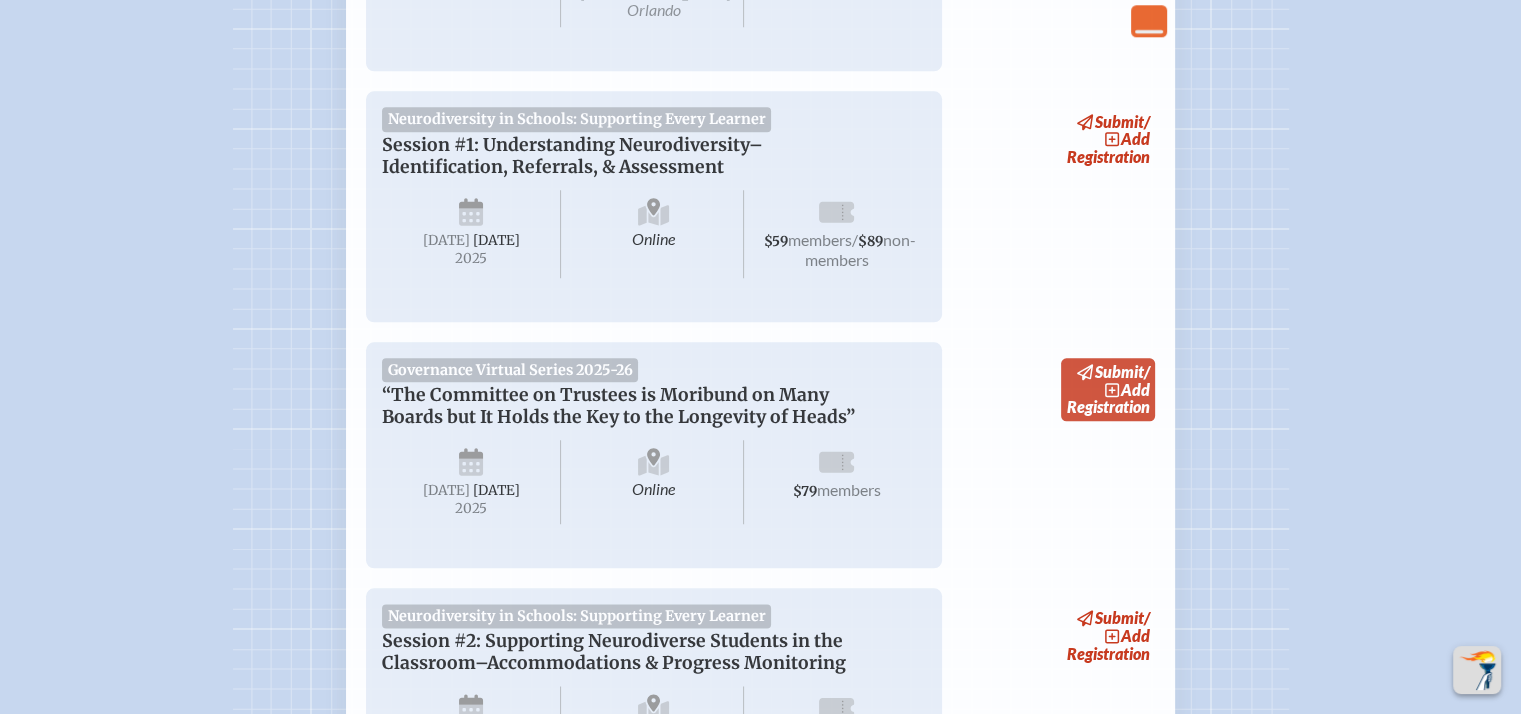 click 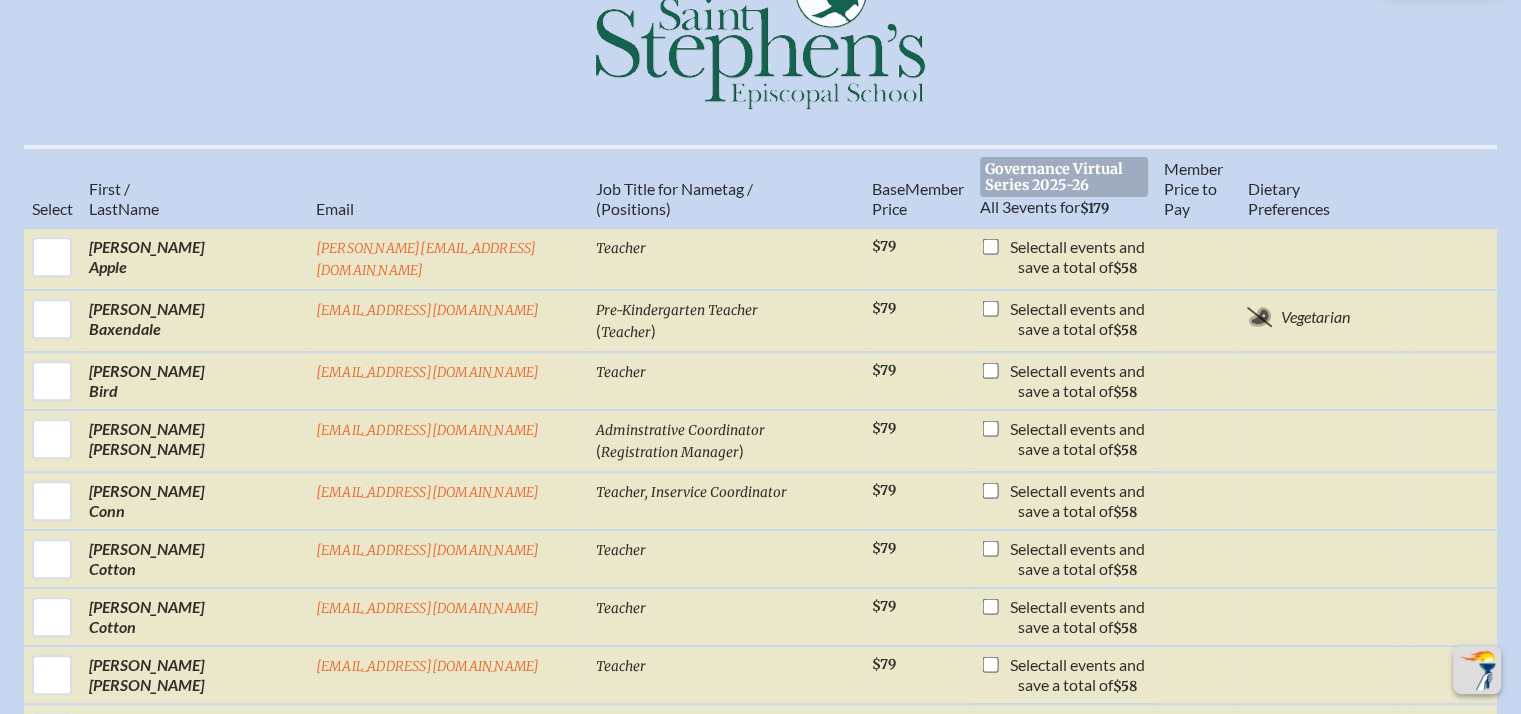 scroll, scrollTop: 748, scrollLeft: 0, axis: vertical 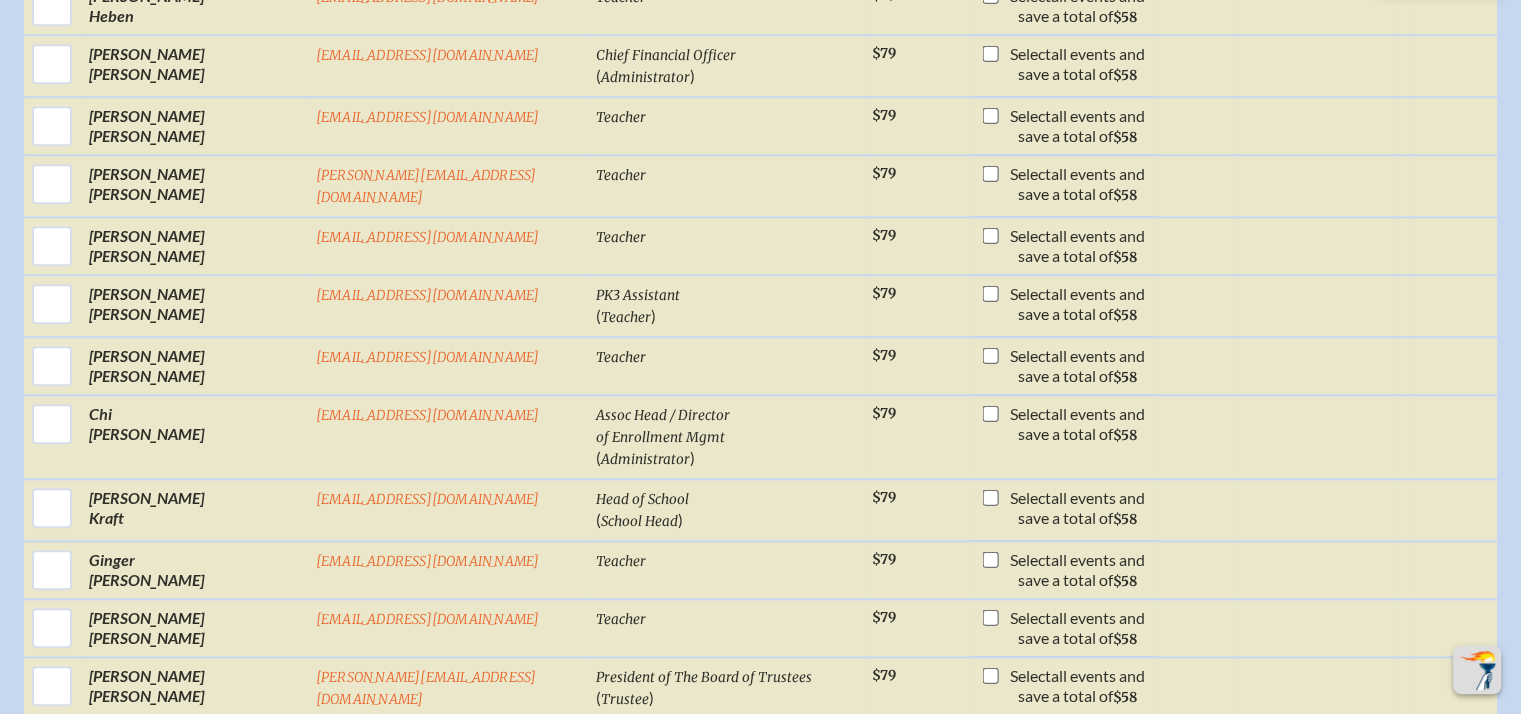 click on "Select First / Last  Name  Email   Job Title for Nametag /  (Positions)  Base  Memb . er Price Governance Virtual Series 2025-26  All 3  events for   $179 Member  Price to Pay   Diet ary  Preferences      Lisa  Apple lapple@saintstephens.org Teacher  $79 “The Committee on Trustees is Moribund on Many Boards but It Holds the Key to the Longevity of Heads”   Online Thursday ,   September 25th ,   2025  $79  members “After Three or More Board Chairs Most Heads Are Fired or Want to Leave”   Online Thursday ,   October 16th ,   2025  $79  members “Simple and Fair Annual Head of School Evaluation Helps Ensure the Retention of Heads While Corporate Models Do Not”   Online Thursday ,   November 6th ,   2025  $79  members Governance Virtual Series 2025-26  Select   all events and save a total of  $58  Leslie  Baxendale lbaxendale@saintstephens.org Pre-Kindergarten Teacher ( Teacher )  $79 “The Committee on Trustees is Moribund on Many Boards but It Holds the Key to the Longevity of Heads”  ," at bounding box center (760, 666) 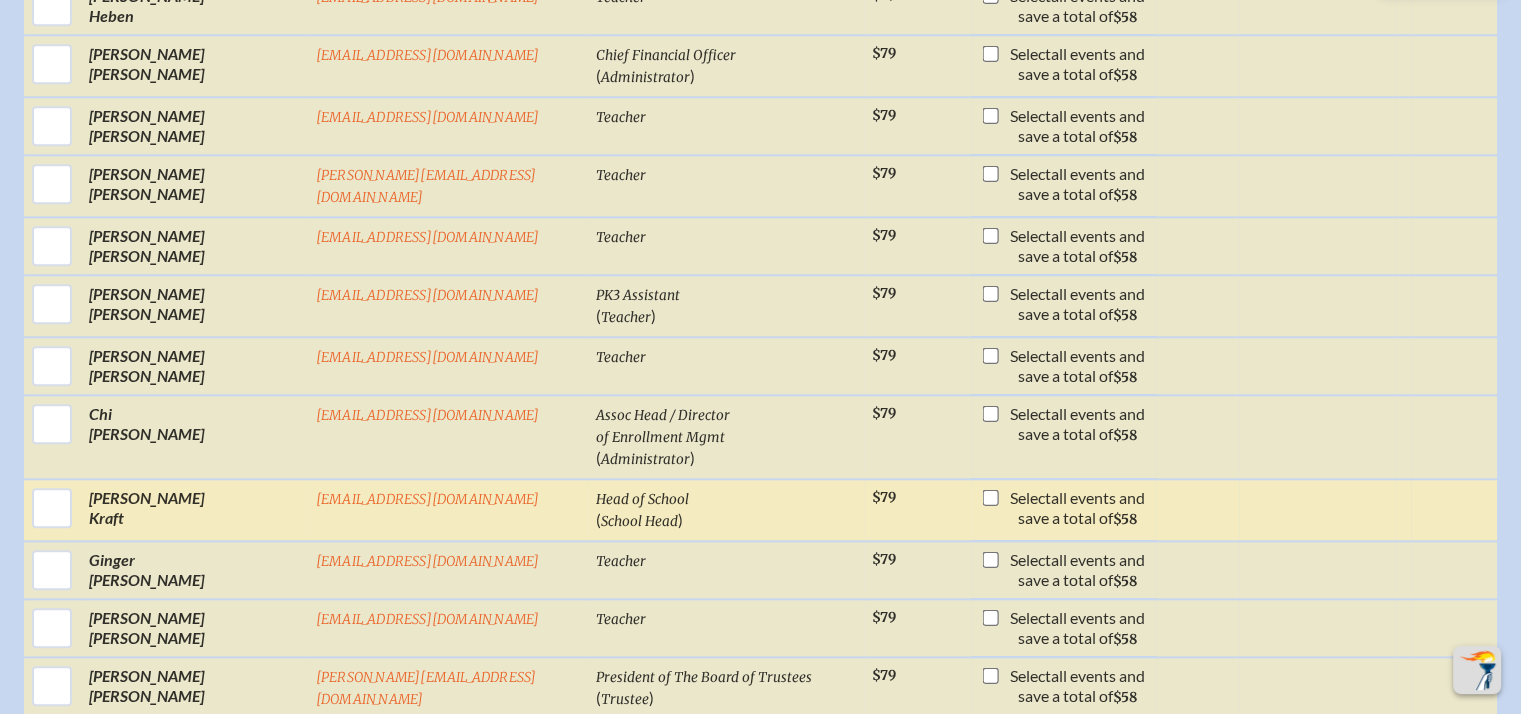 click at bounding box center (990, 498) 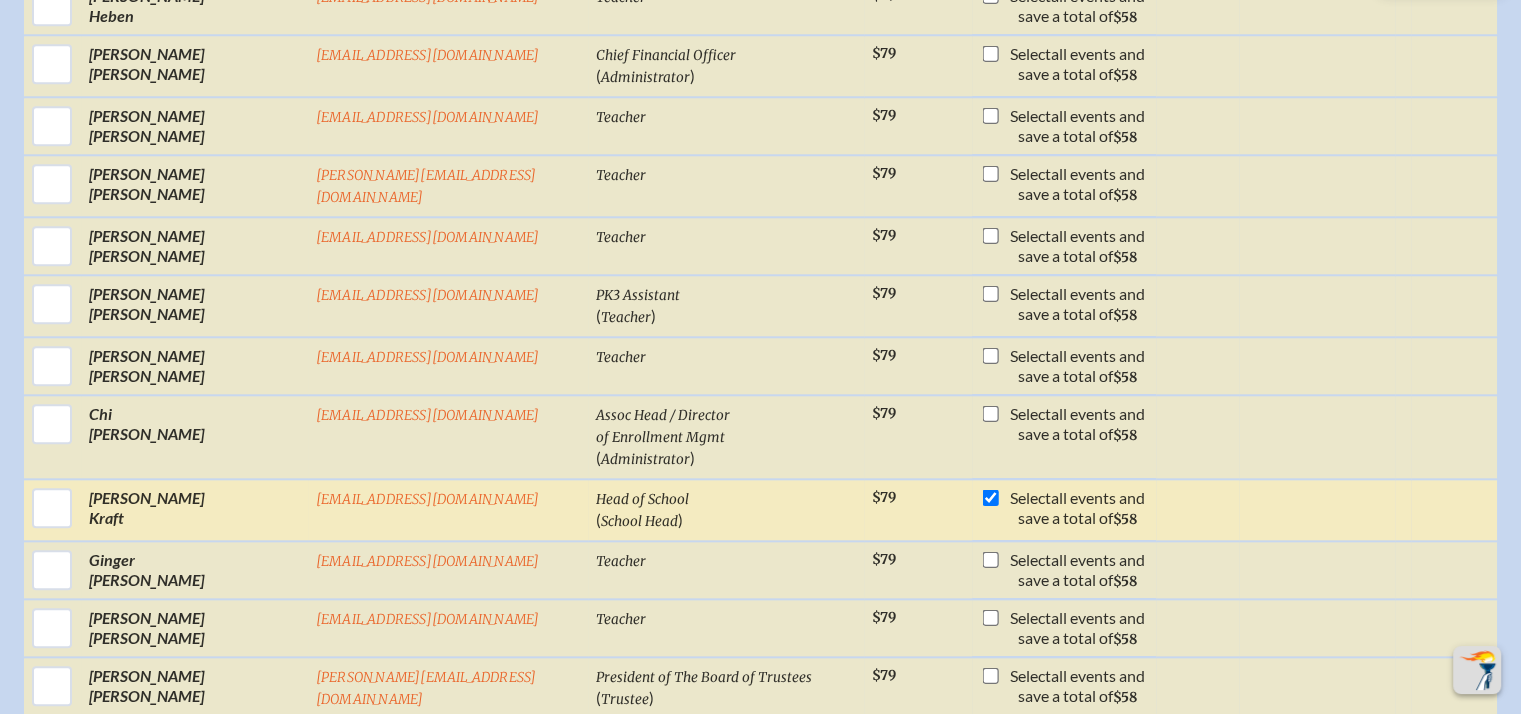 checkbox on "true" 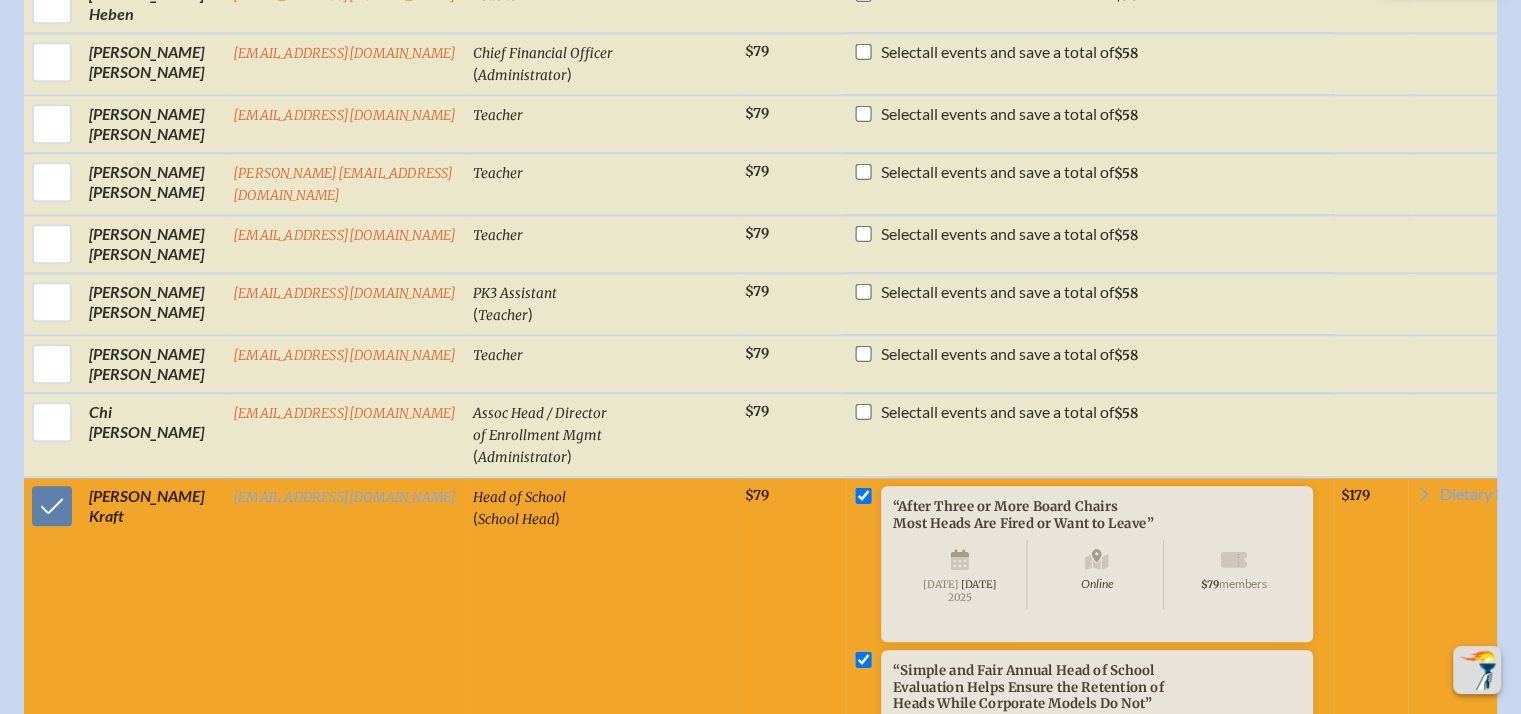 scroll, scrollTop: 2043, scrollLeft: 0, axis: vertical 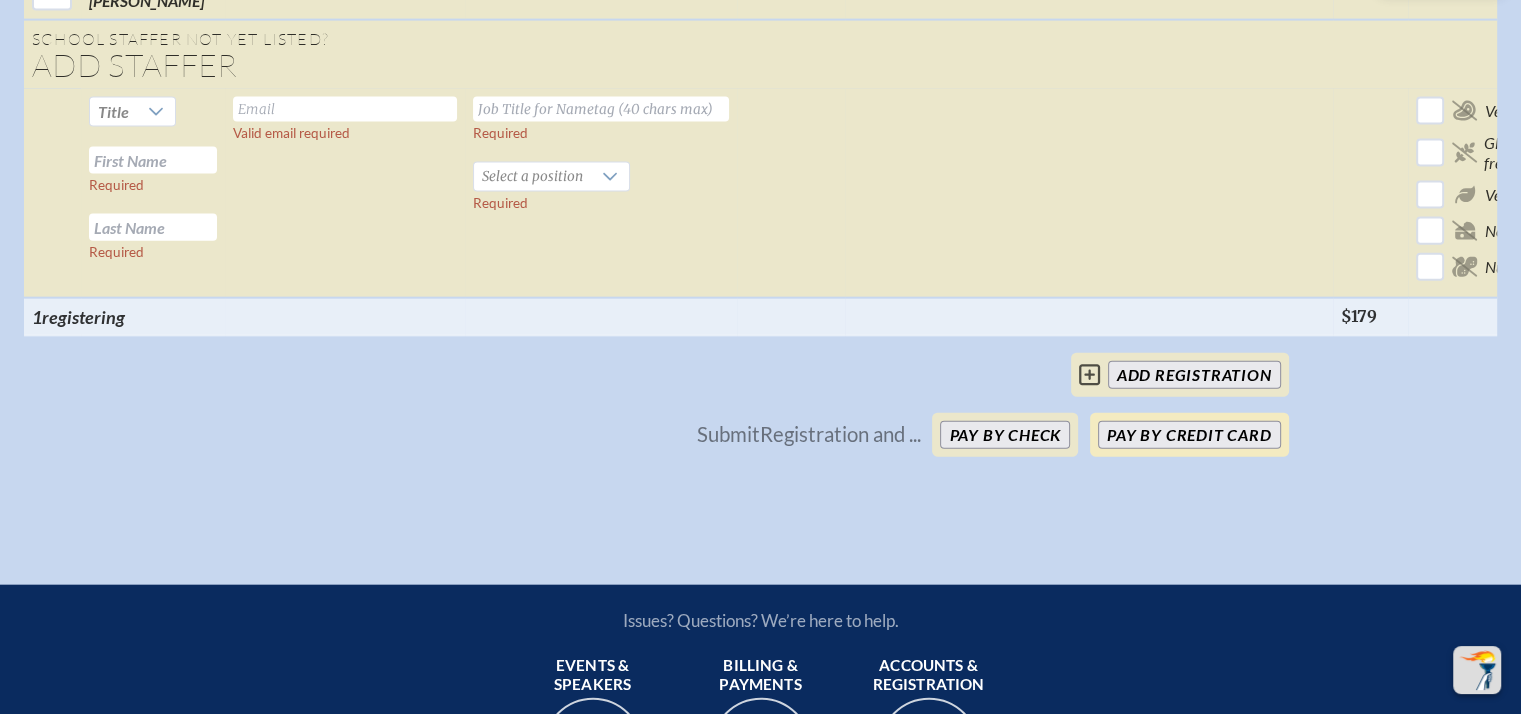 click on "Pay by Credit Card" at bounding box center [1189, 435] 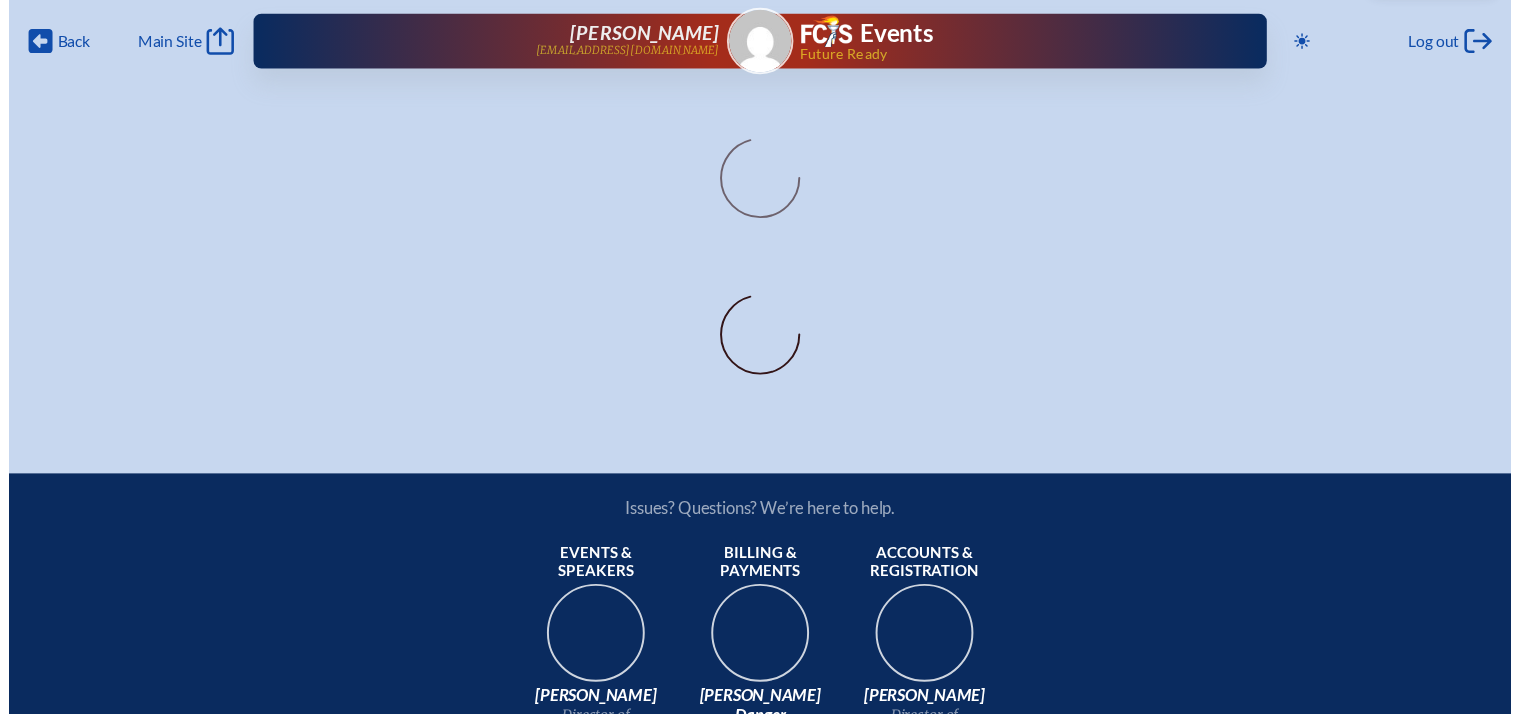 scroll, scrollTop: 0, scrollLeft: 0, axis: both 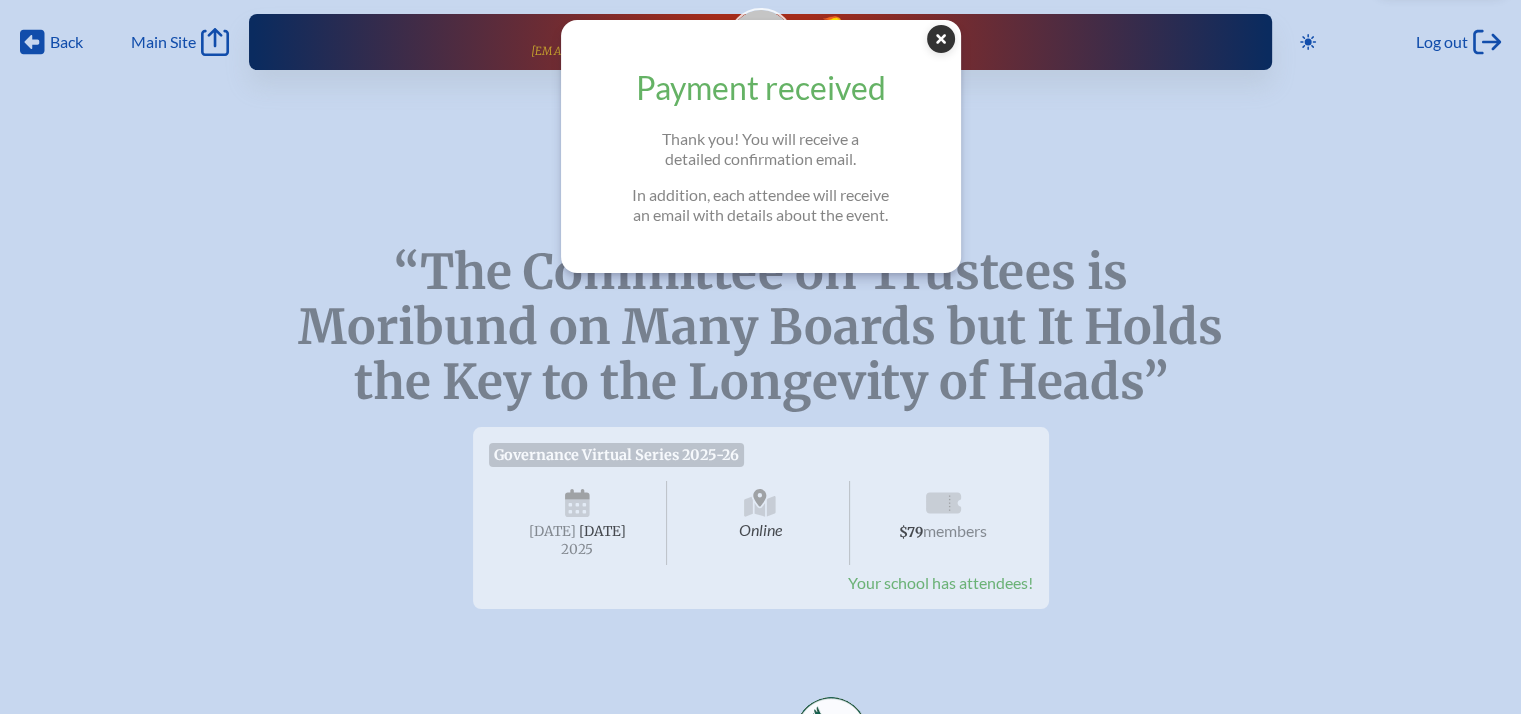 click on "Close Popup" 